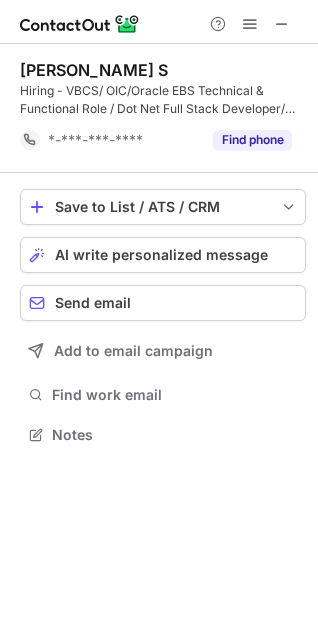 scroll, scrollTop: 0, scrollLeft: 0, axis: both 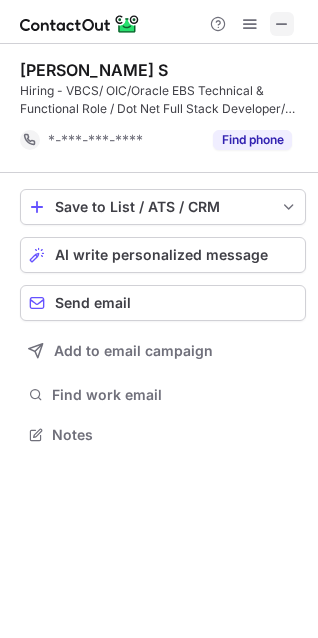 click at bounding box center [282, 24] 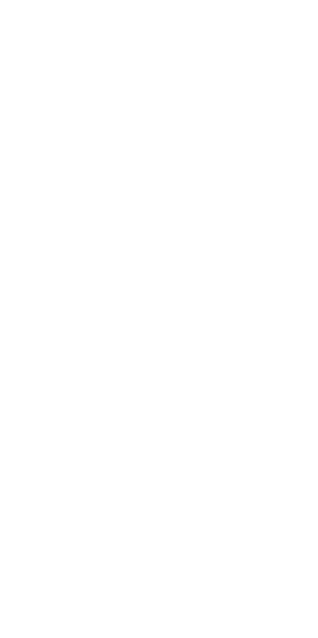 scroll, scrollTop: 0, scrollLeft: 0, axis: both 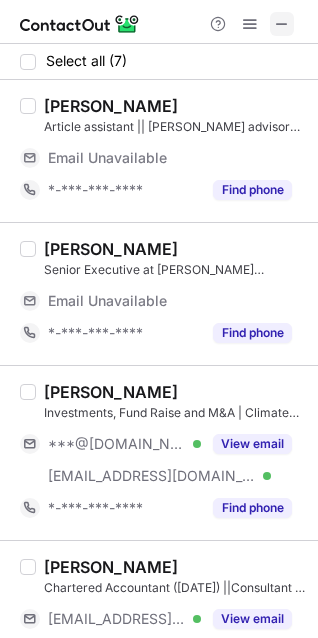 click at bounding box center (282, 24) 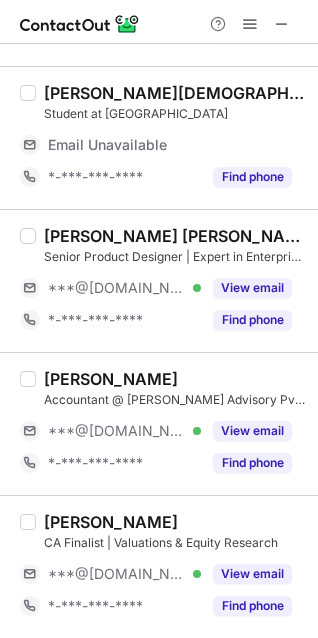 scroll, scrollTop: 758, scrollLeft: 0, axis: vertical 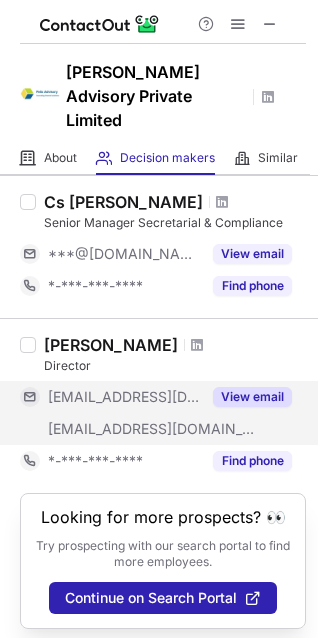click on "View email" at bounding box center [252, 397] 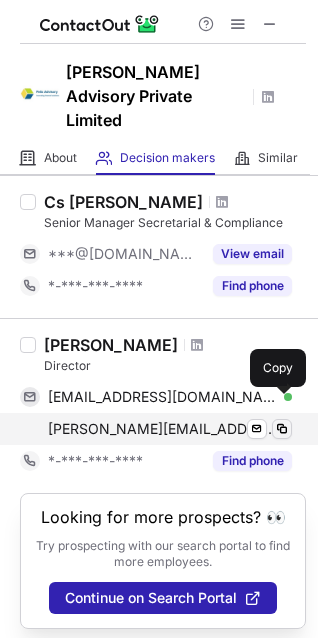 click at bounding box center (282, 429) 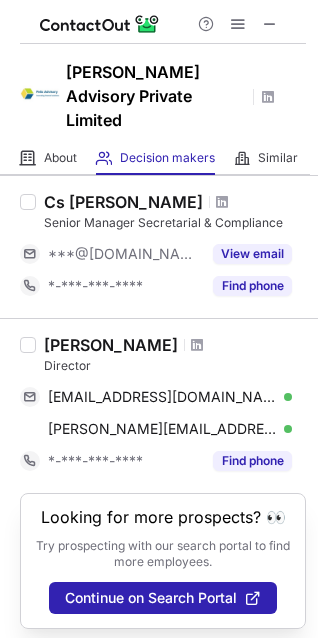 click on "Pulkit Gupta" at bounding box center [111, 345] 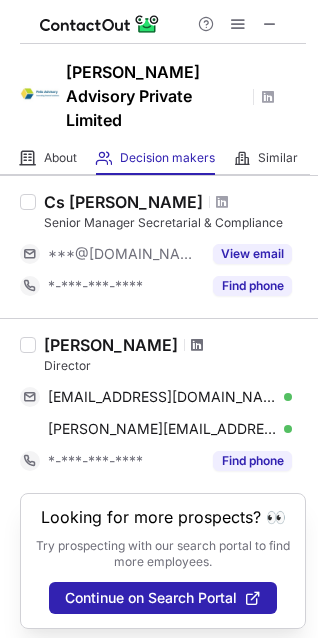 click at bounding box center [197, 345] 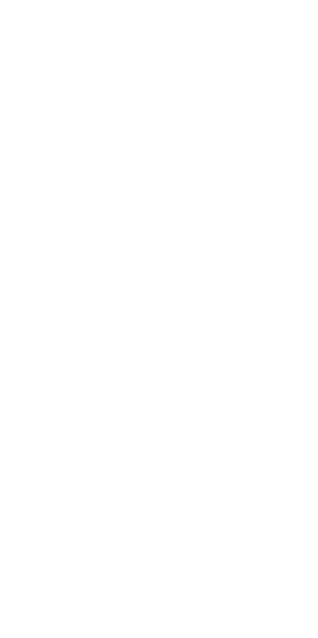scroll, scrollTop: 0, scrollLeft: 0, axis: both 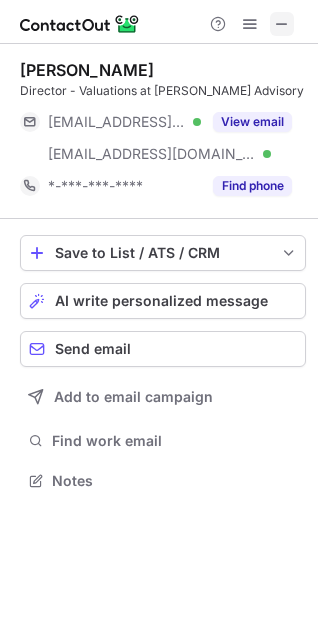 click at bounding box center (282, 24) 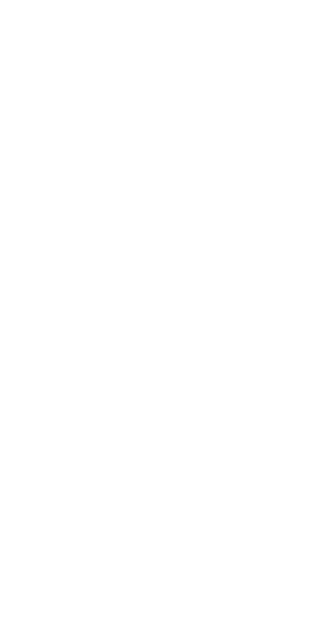 scroll, scrollTop: 0, scrollLeft: 0, axis: both 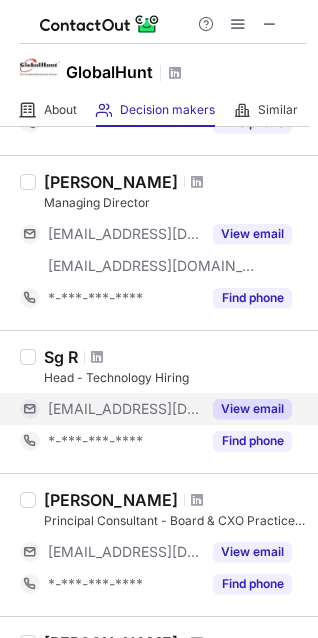 click on "View email" at bounding box center [252, 409] 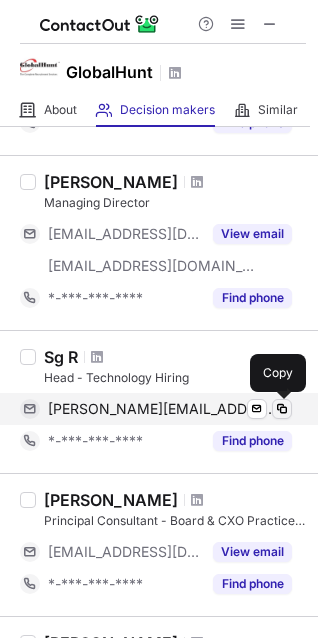 click at bounding box center (282, 409) 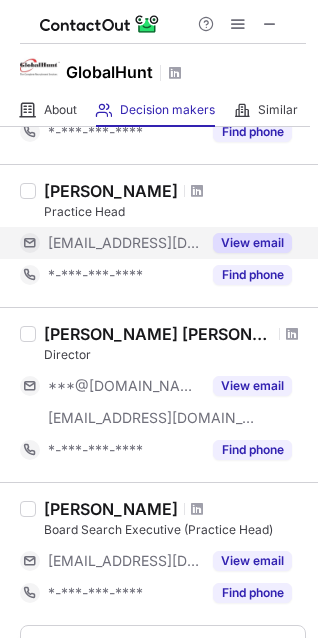 scroll, scrollTop: 1213, scrollLeft: 0, axis: vertical 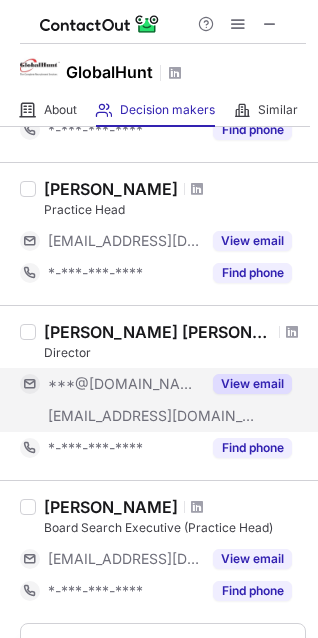 click on "View email" at bounding box center (252, 384) 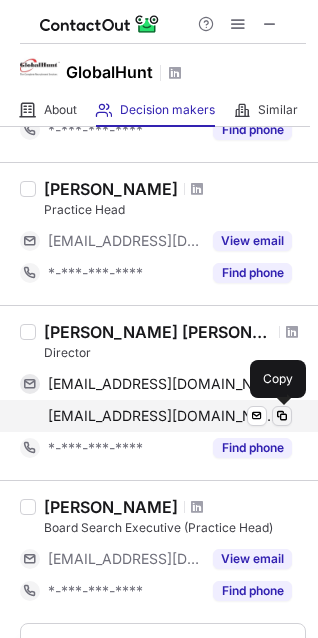 click at bounding box center (282, 416) 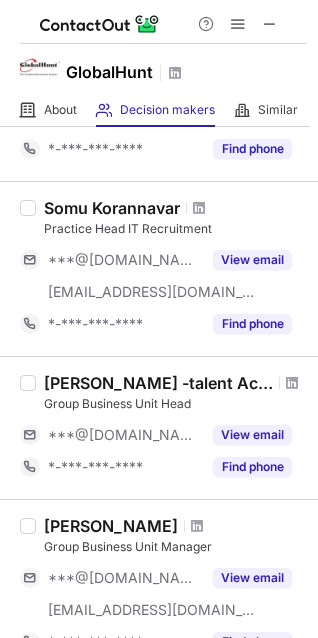 scroll, scrollTop: 176, scrollLeft: 0, axis: vertical 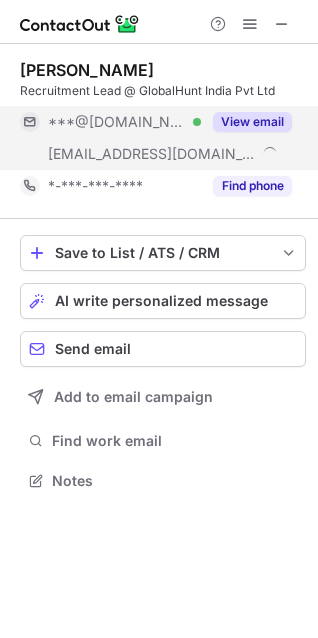 click on "View email" at bounding box center (252, 122) 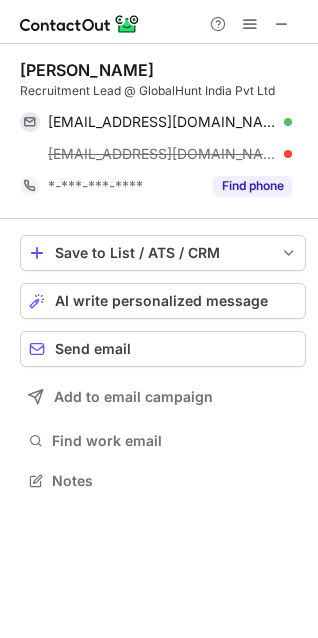 click on "[EMAIL_ADDRESS][DOMAIN_NAME]" at bounding box center [170, 154] 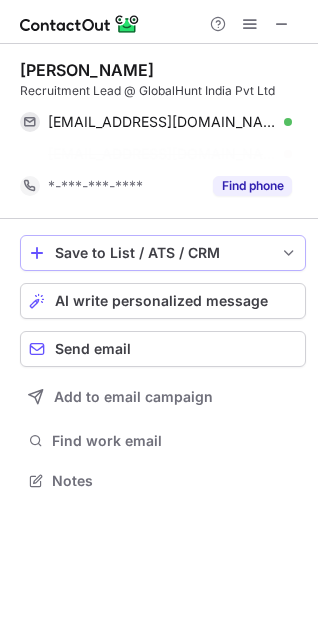scroll, scrollTop: 435, scrollLeft: 318, axis: both 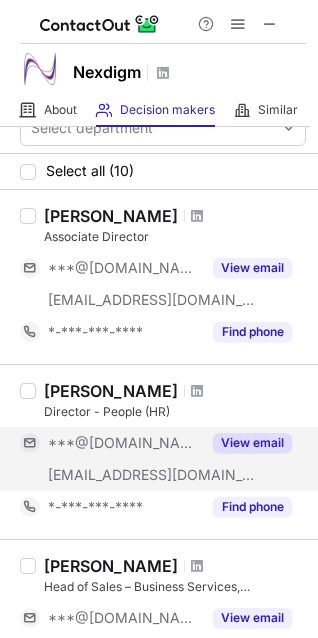 click on "View email" at bounding box center (252, 443) 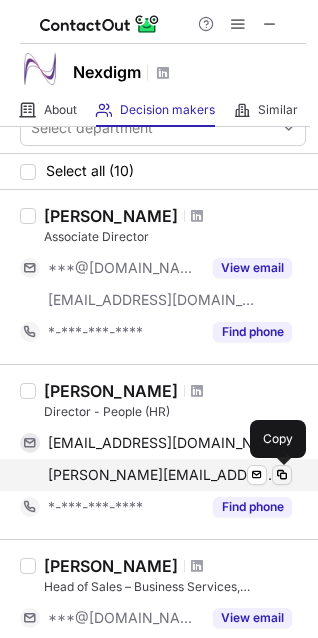 click at bounding box center (282, 475) 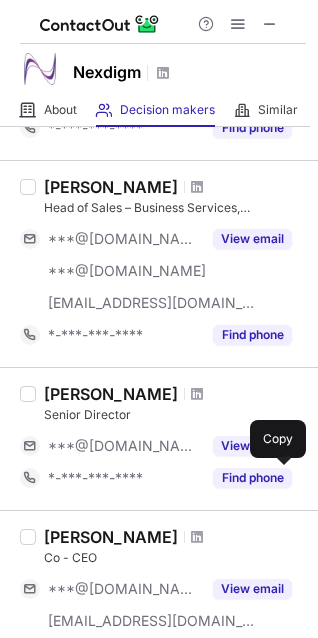 scroll, scrollTop: 623, scrollLeft: 0, axis: vertical 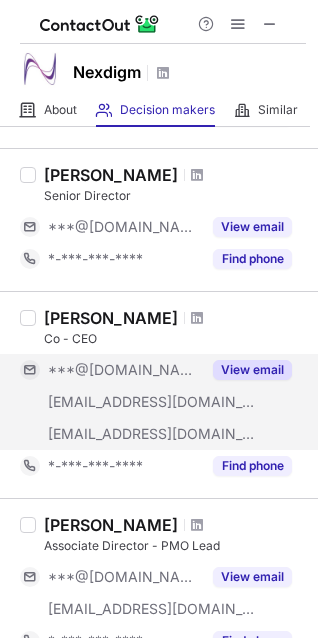 click on "View email" at bounding box center [252, 370] 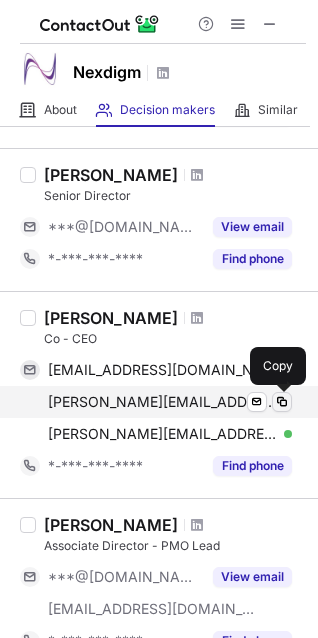 click at bounding box center [282, 402] 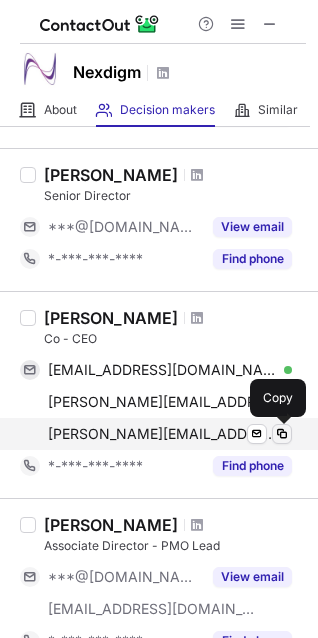 click at bounding box center [282, 434] 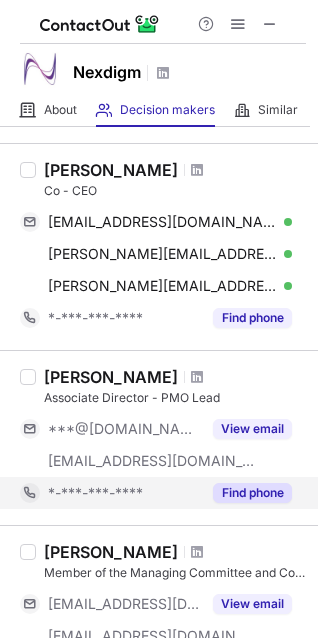 scroll, scrollTop: 843, scrollLeft: 0, axis: vertical 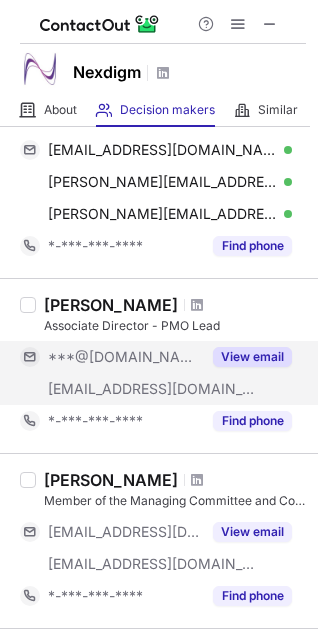 click on "View email" at bounding box center (252, 357) 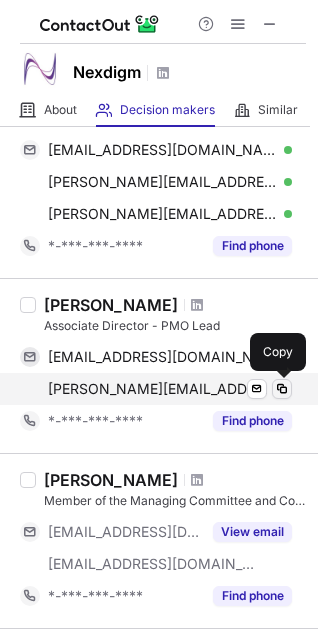 click at bounding box center (282, 389) 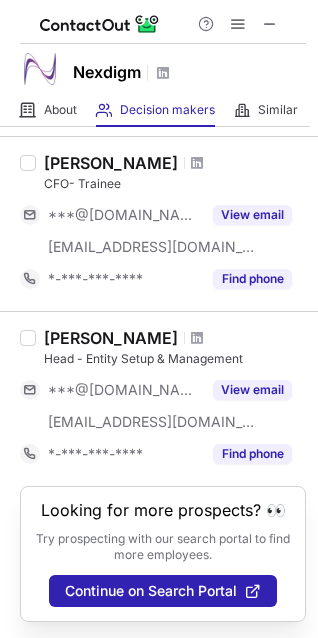 scroll, scrollTop: 1527, scrollLeft: 0, axis: vertical 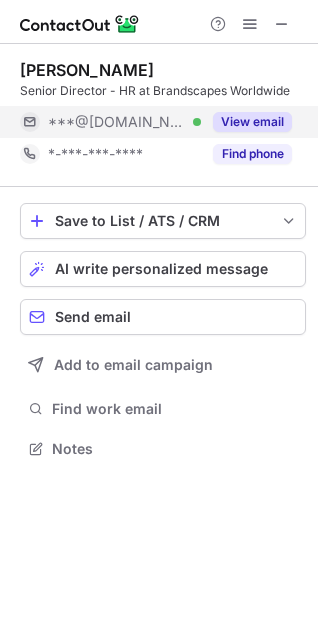 click on "View email" at bounding box center (252, 122) 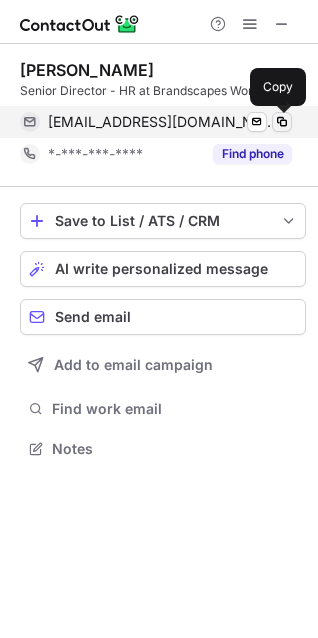 click at bounding box center (282, 122) 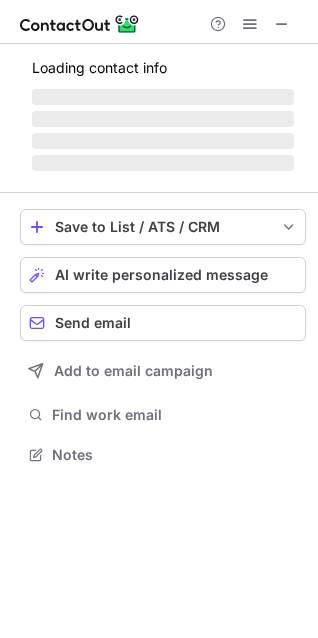 scroll, scrollTop: 9, scrollLeft: 9, axis: both 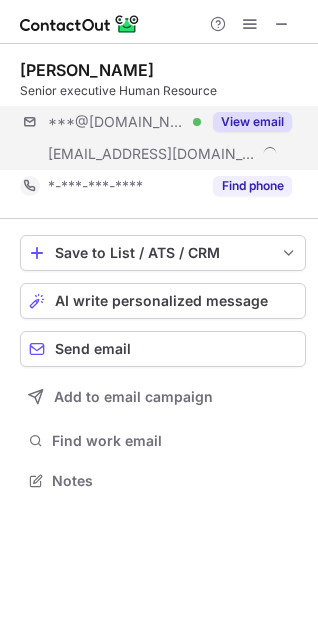 click on "View email" at bounding box center [252, 122] 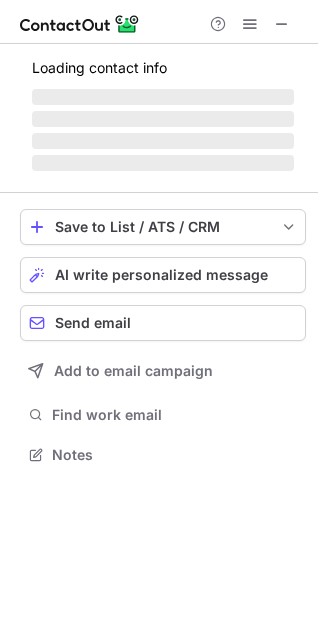 scroll, scrollTop: 9, scrollLeft: 9, axis: both 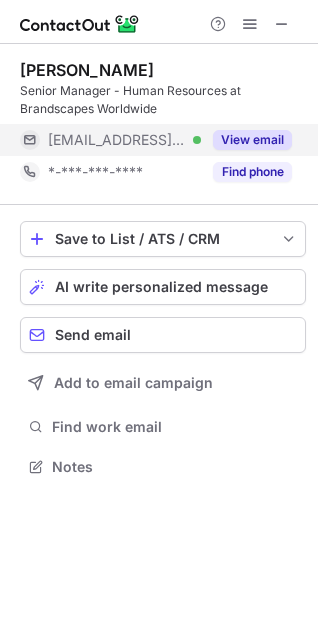 click on "View email" at bounding box center [252, 140] 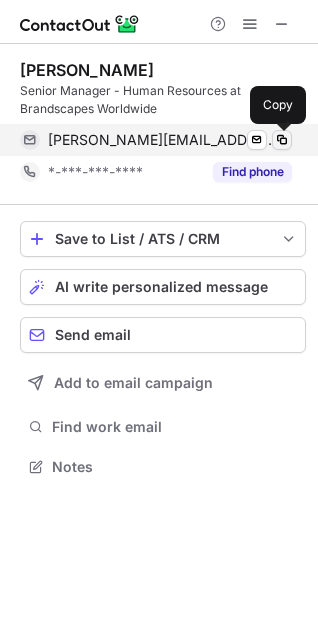 click at bounding box center (282, 140) 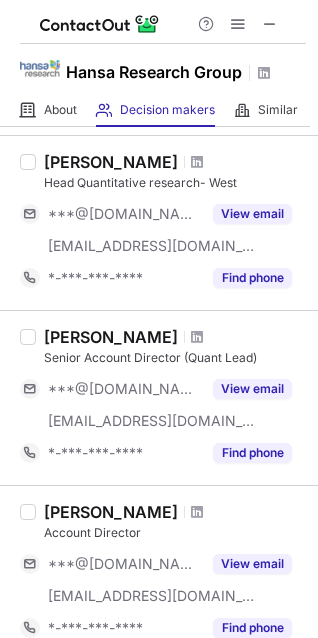 scroll, scrollTop: 1495, scrollLeft: 0, axis: vertical 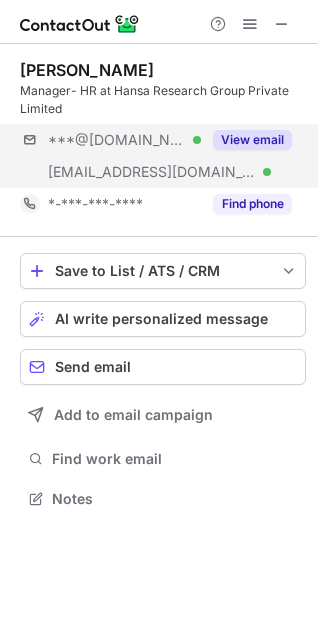 click on "View email" at bounding box center [246, 140] 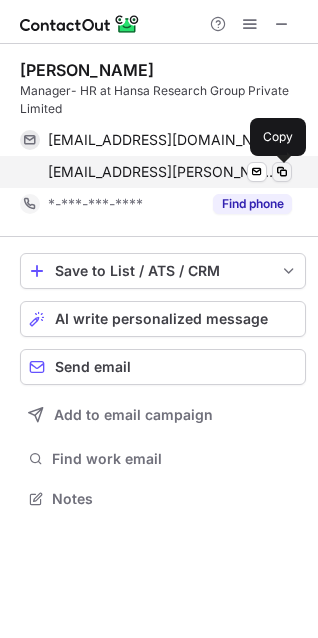 click at bounding box center [282, 172] 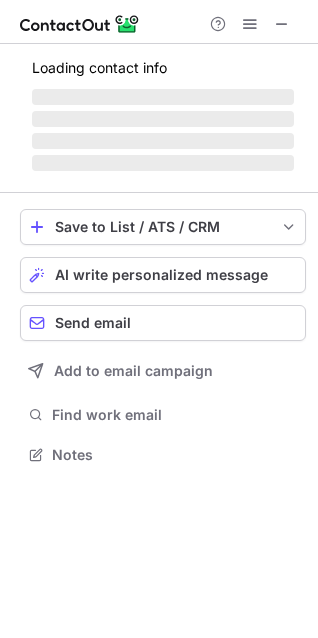 scroll, scrollTop: 9, scrollLeft: 9, axis: both 